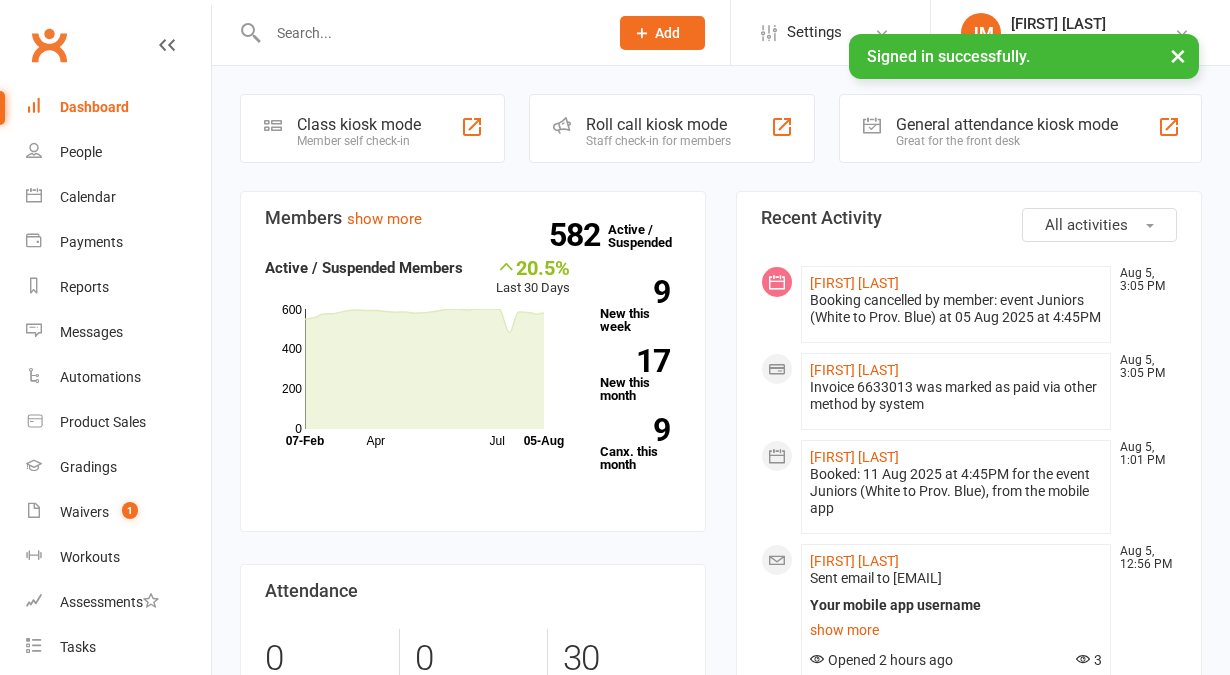 scroll, scrollTop: 0, scrollLeft: 0, axis: both 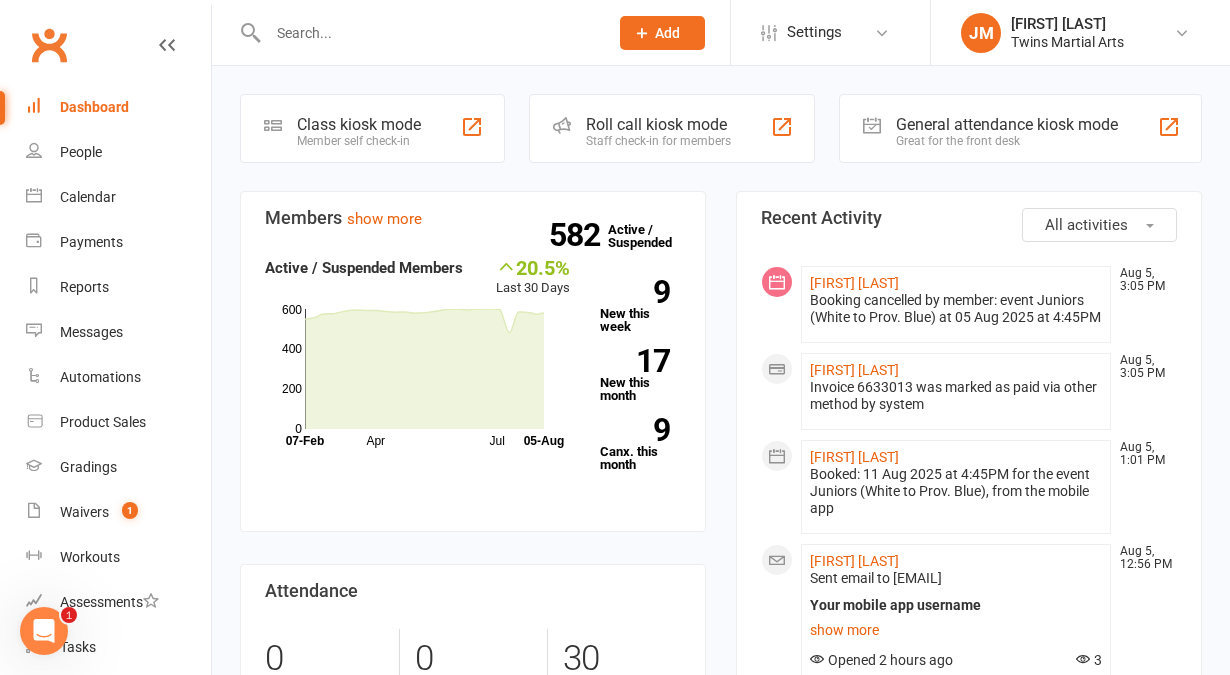 click on "Staff check-in for members" at bounding box center [658, 141] 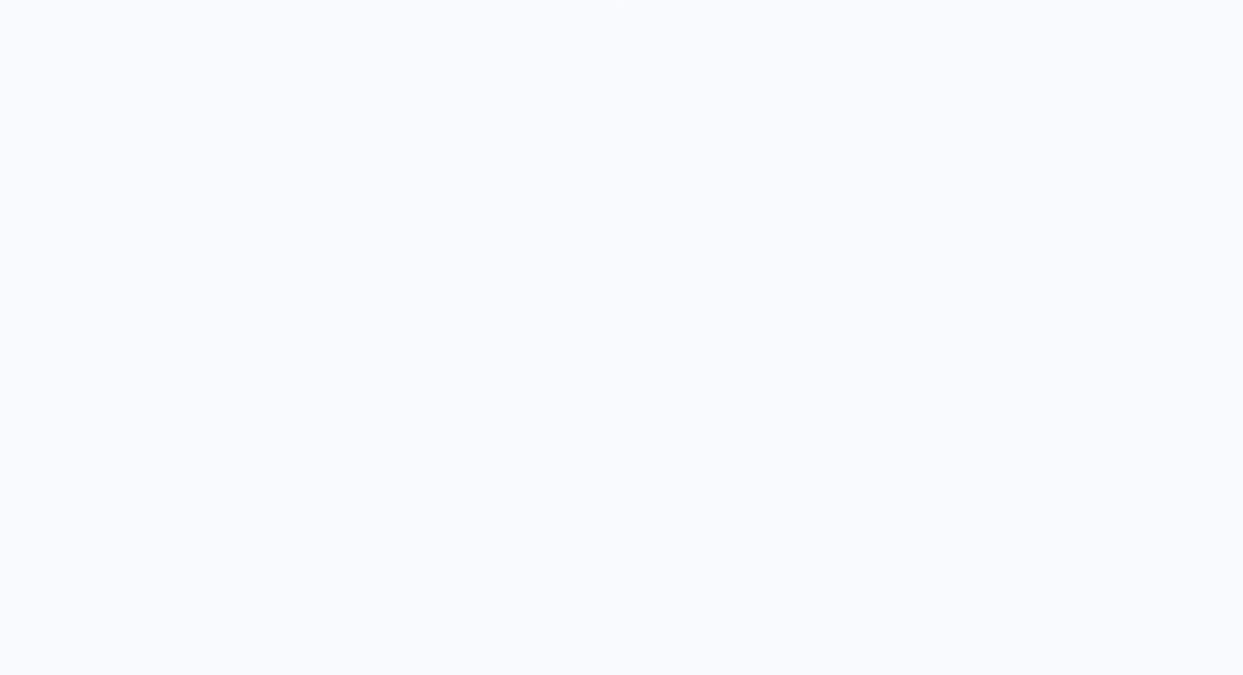 scroll, scrollTop: 0, scrollLeft: 0, axis: both 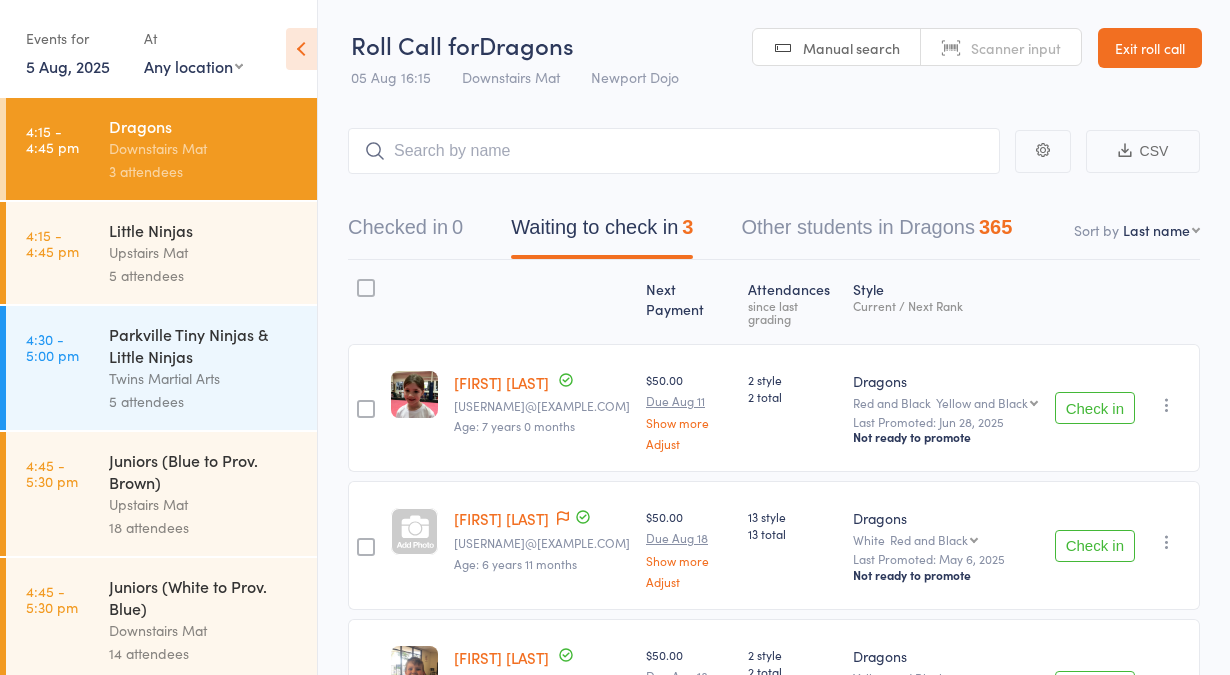 click on "Exit roll call" at bounding box center [1150, 48] 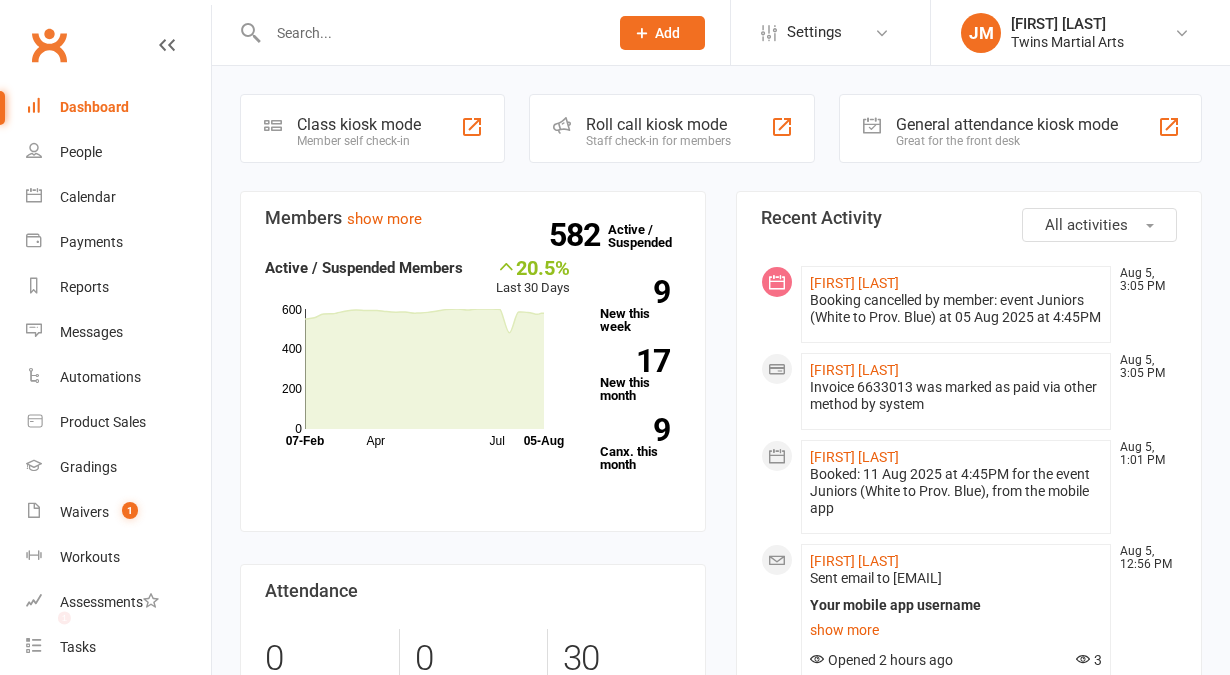scroll, scrollTop: 0, scrollLeft: 0, axis: both 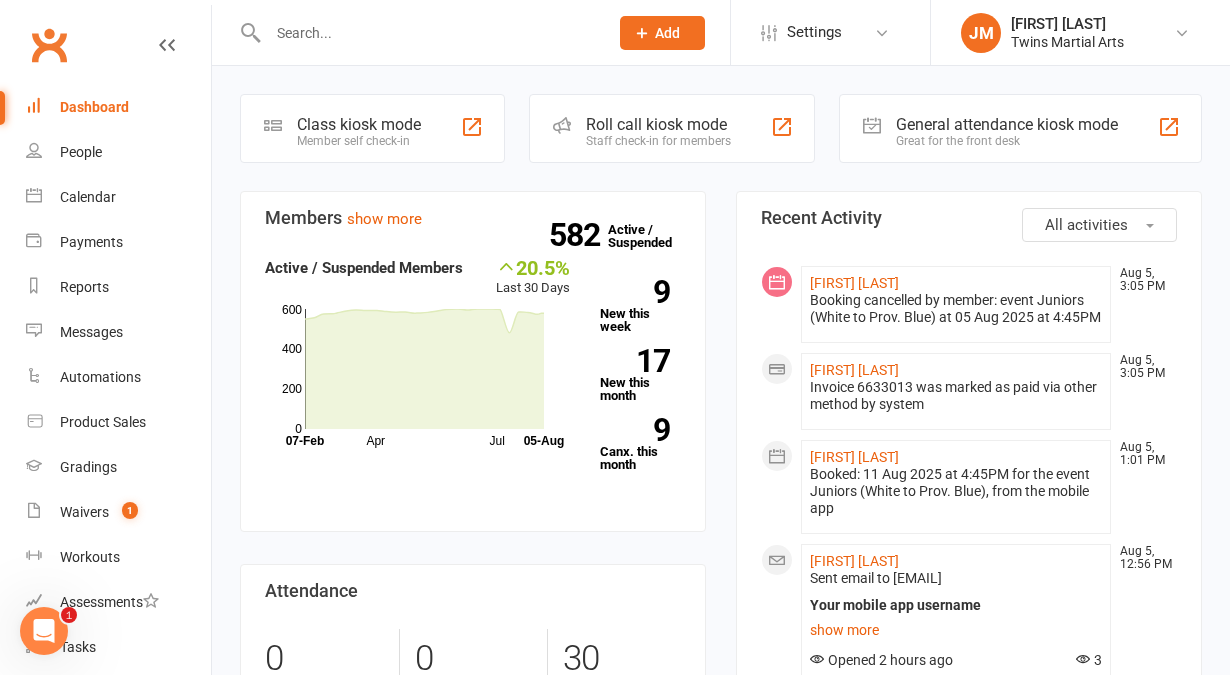 click on "Staff check-in for members" at bounding box center [658, 141] 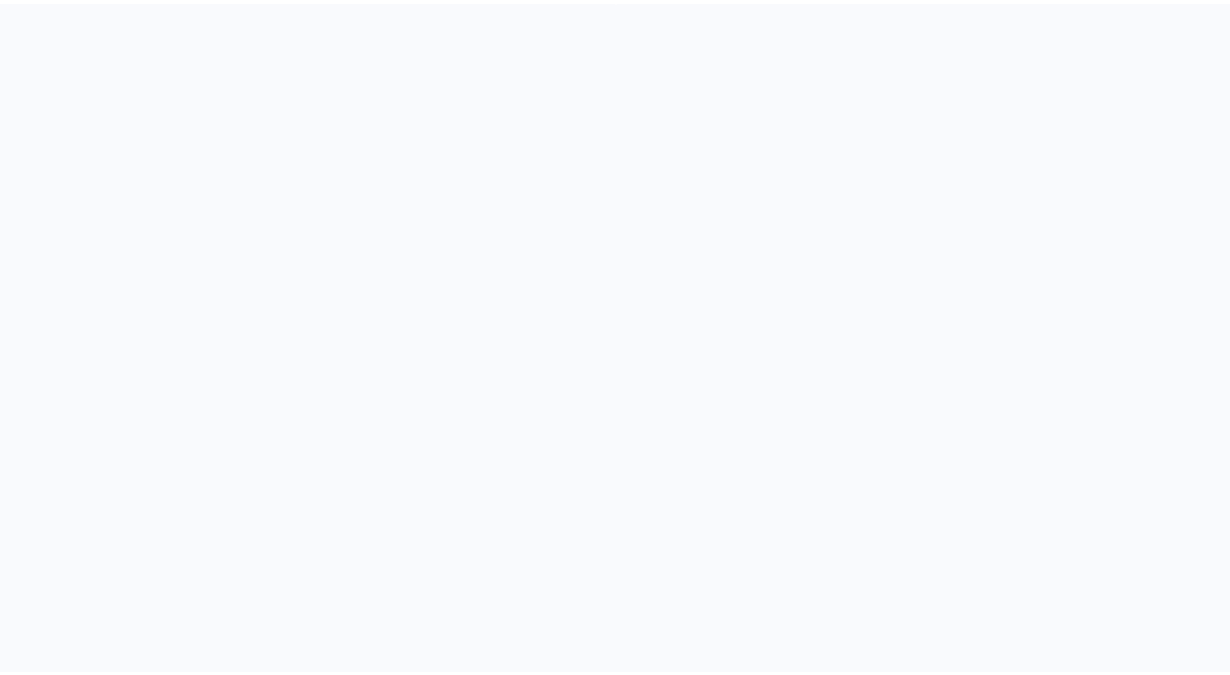 scroll, scrollTop: 0, scrollLeft: 0, axis: both 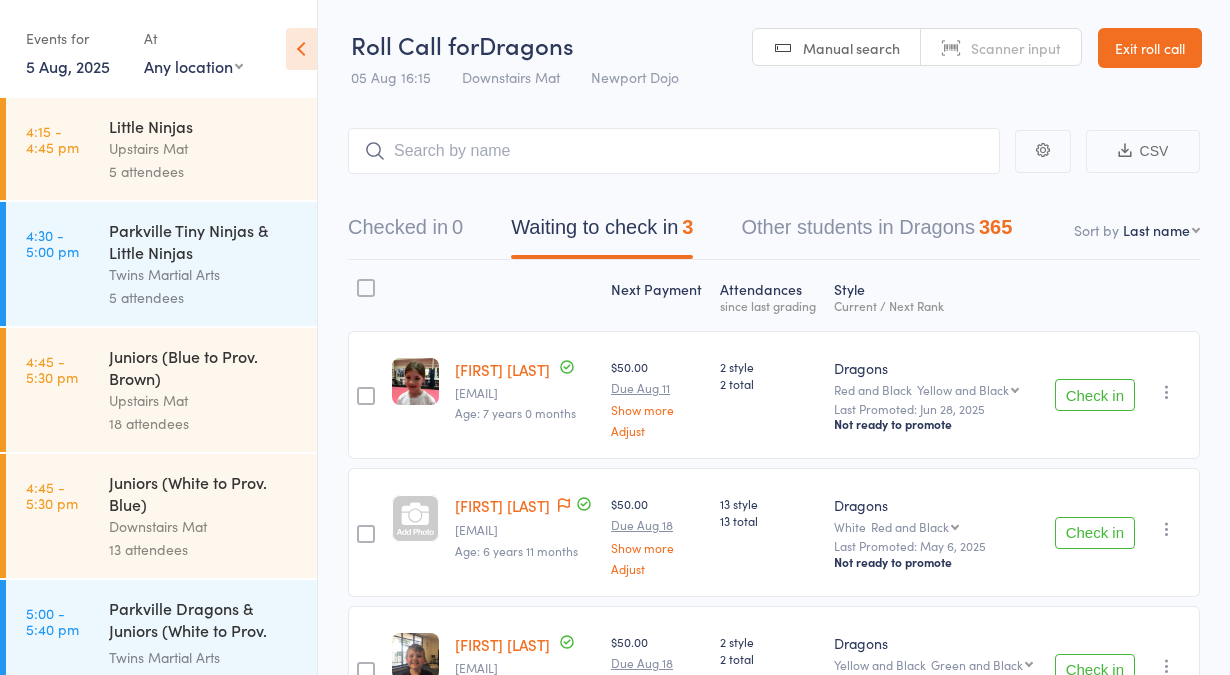 click on "4:45 - 5:30 pm Juniors (White to Prov. Blue) Downstairs Mat 13 attendees" at bounding box center [161, 516] 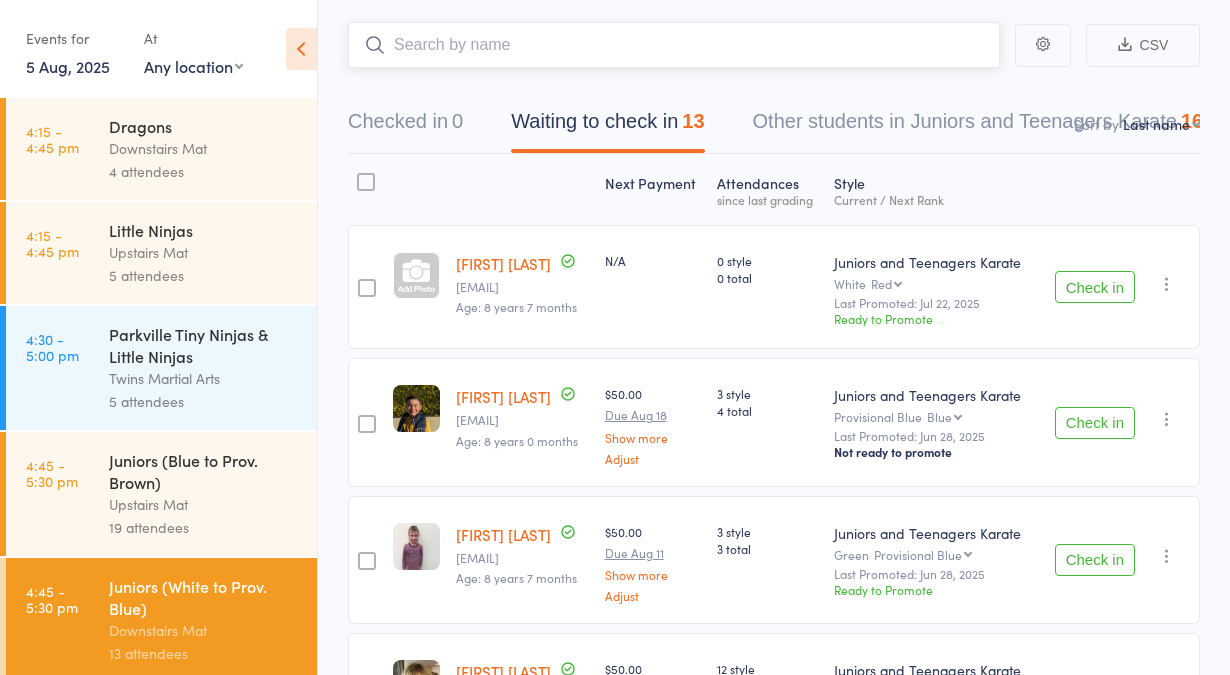 scroll, scrollTop: 0, scrollLeft: 0, axis: both 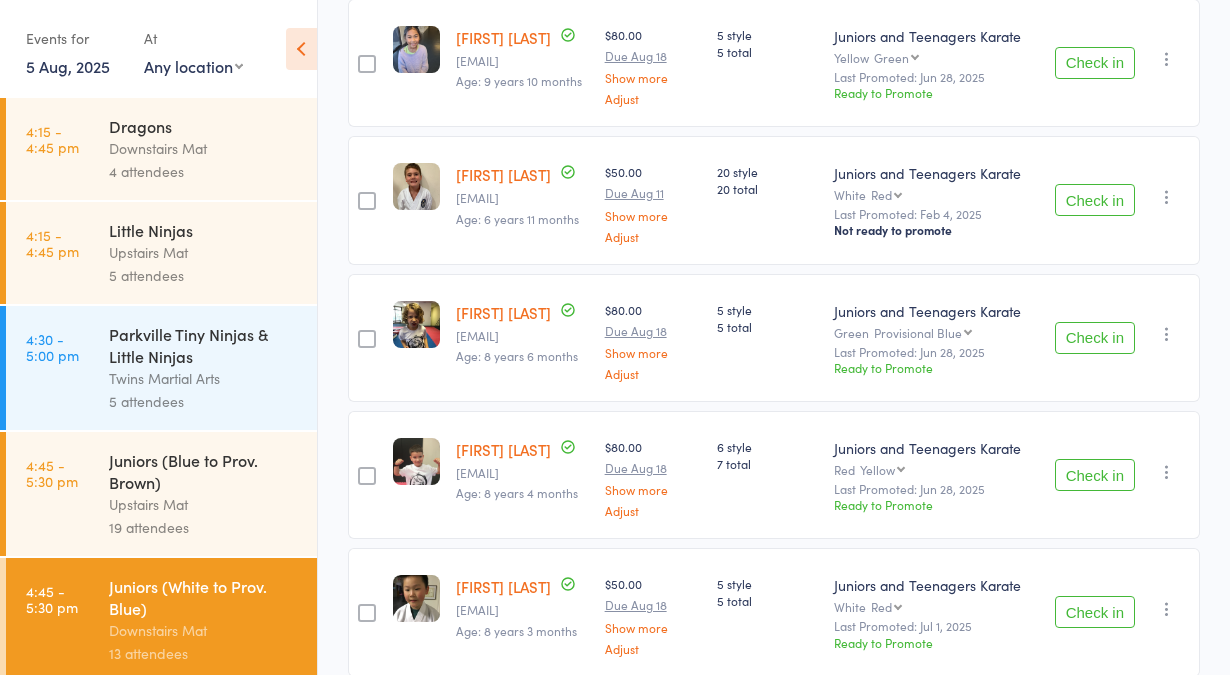 click on "5 Aug, 2025" at bounding box center [68, 66] 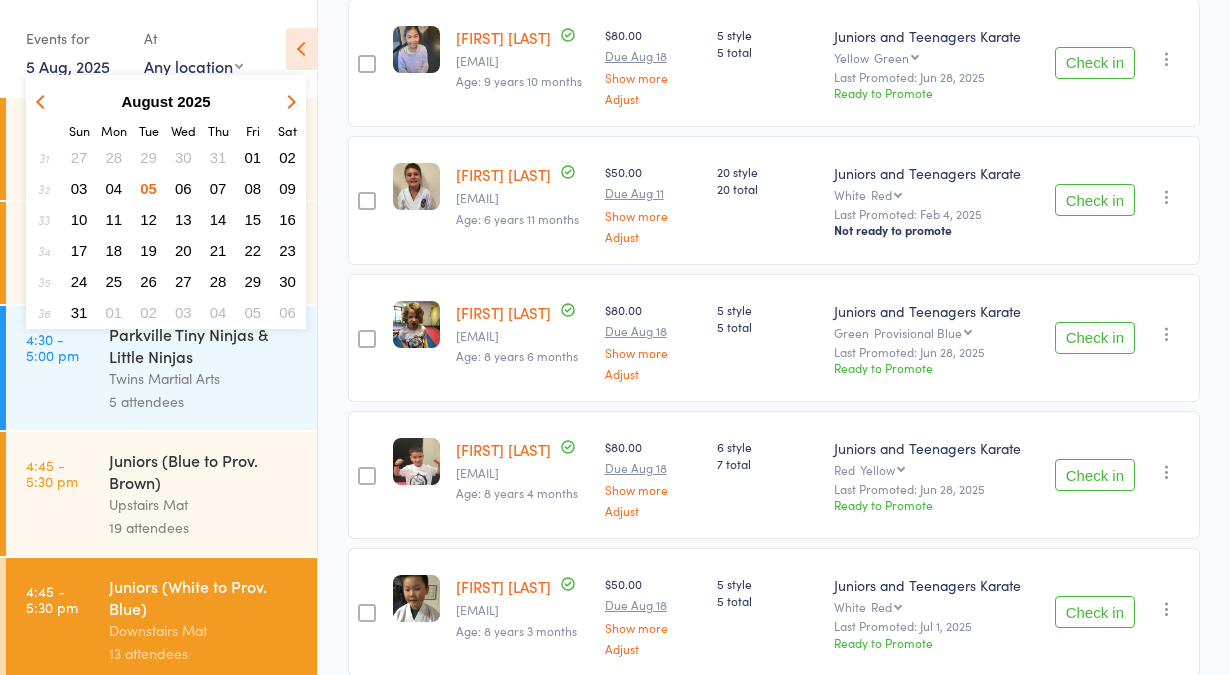 click on "31" at bounding box center [218, 157] 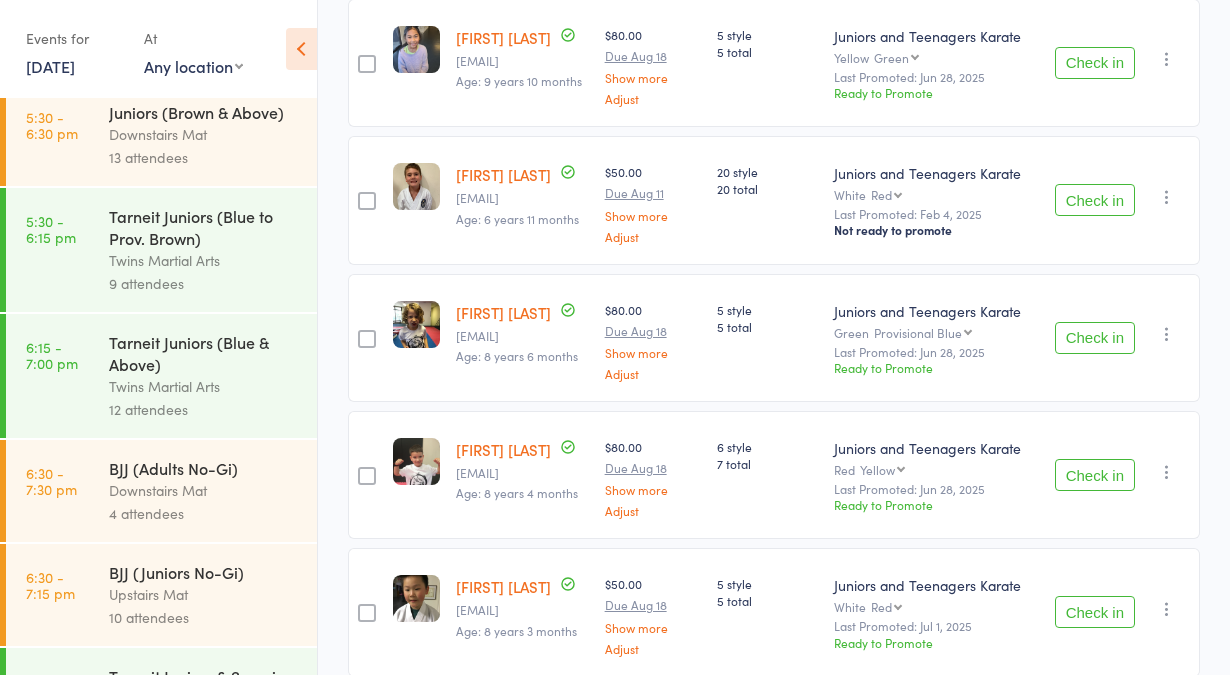 scroll, scrollTop: 1061, scrollLeft: 0, axis: vertical 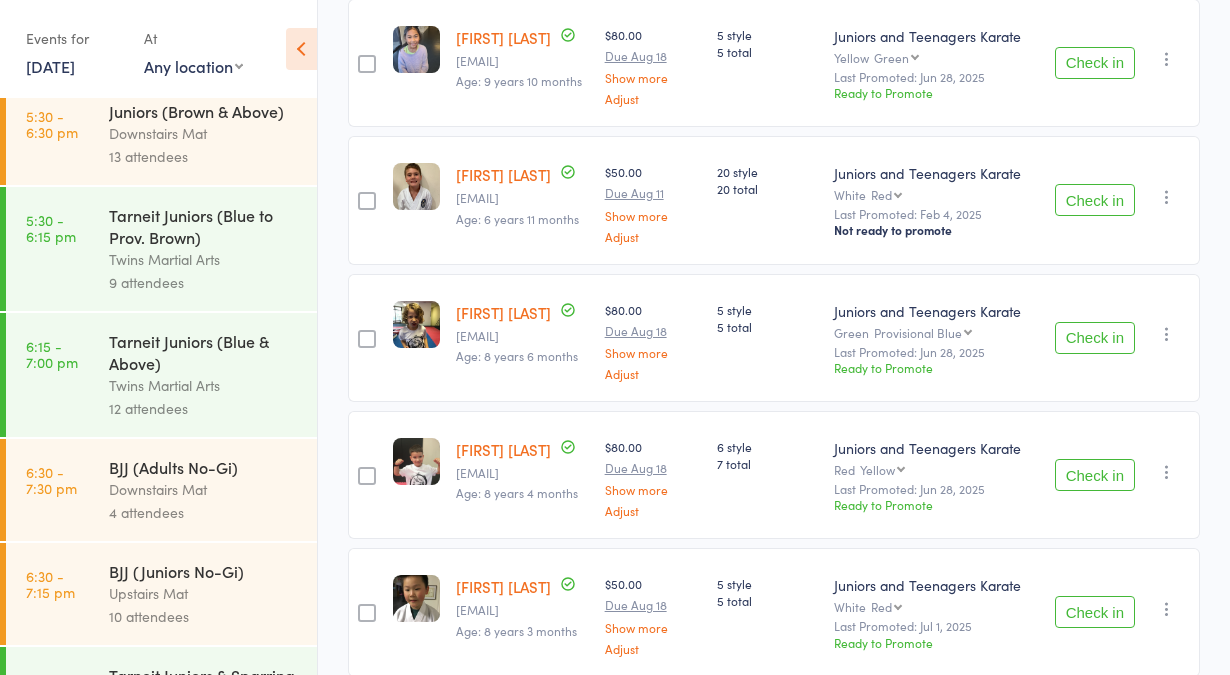 click on "5:30 - 6:30 pm Juniors (Brown & Above) Downstairs Mat 13 attendees" at bounding box center (161, 134) 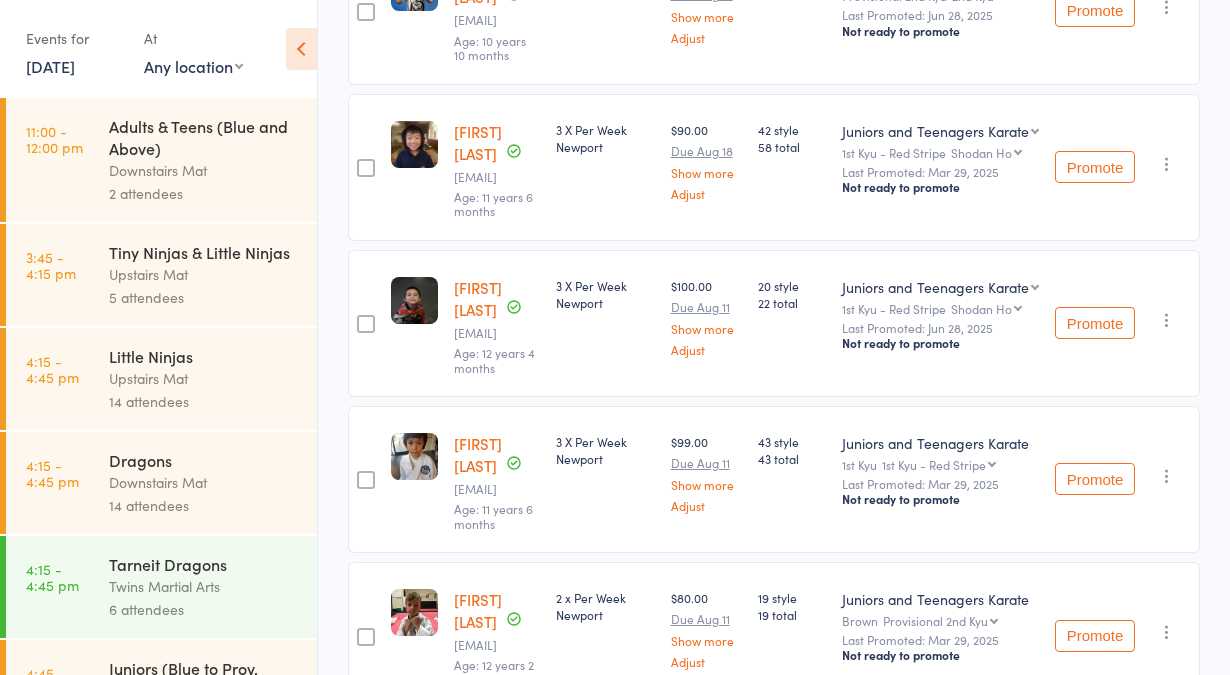 scroll, scrollTop: 1693, scrollLeft: 0, axis: vertical 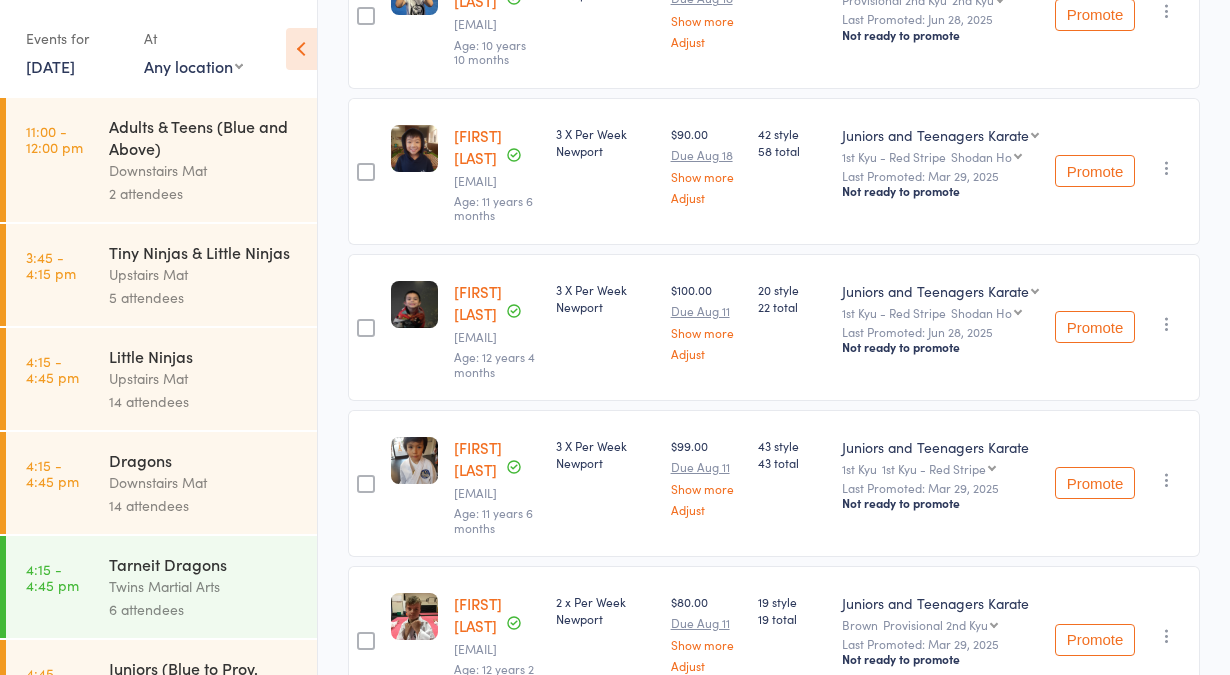 click on "31 Jul, 2025" at bounding box center [50, 66] 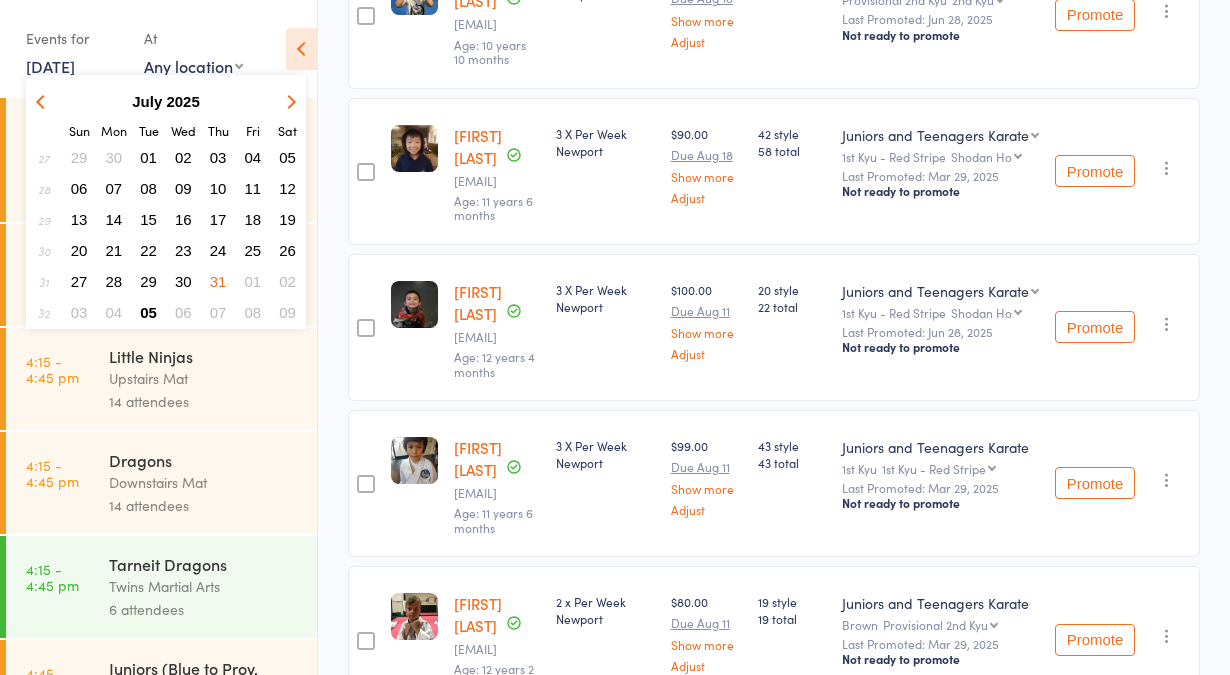 click on "07" at bounding box center (218, 312) 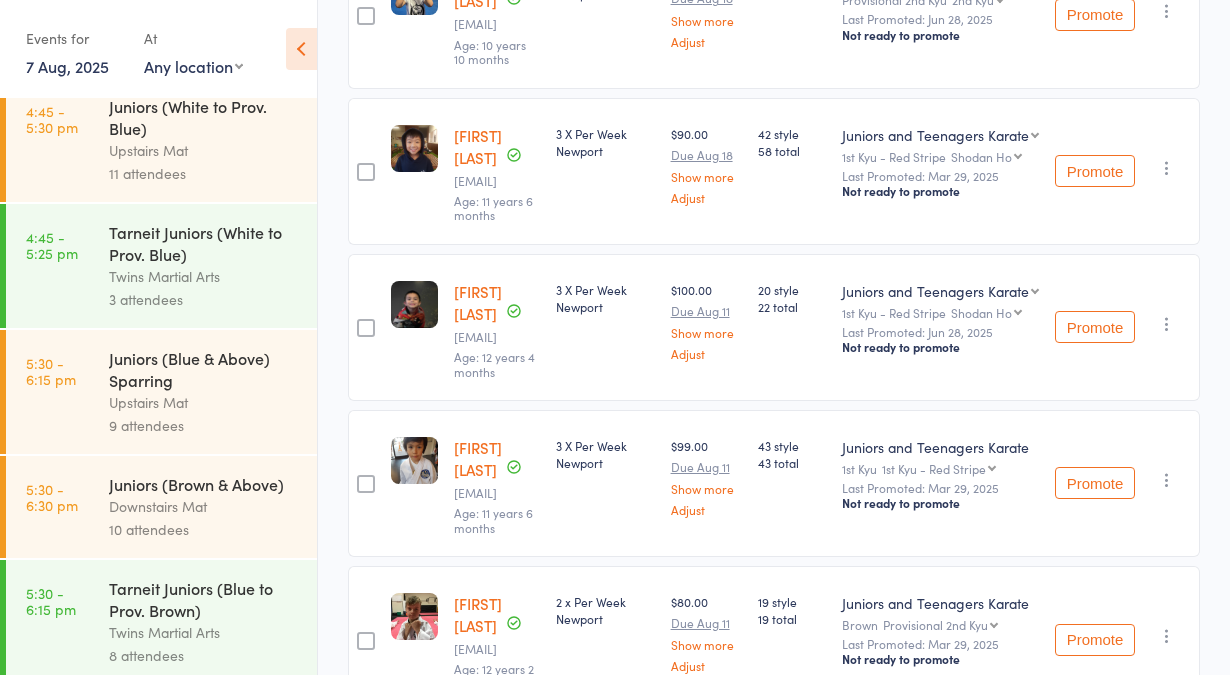 scroll, scrollTop: 745, scrollLeft: 0, axis: vertical 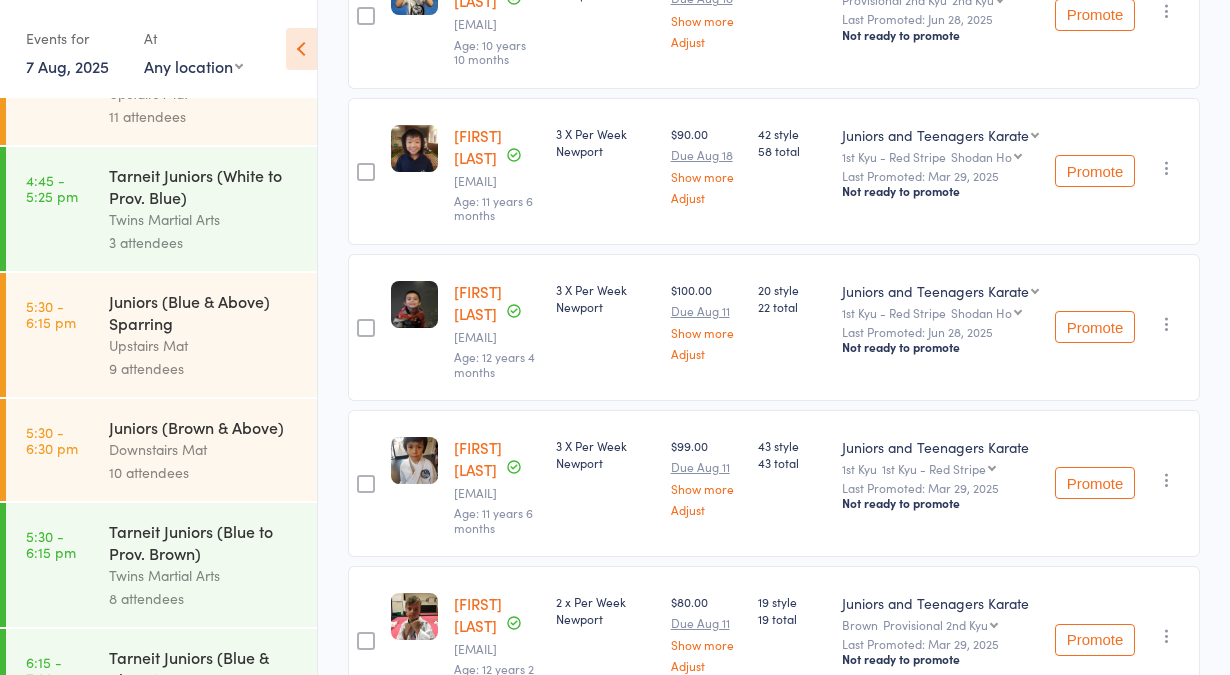 click on "Downstairs Mat" at bounding box center [204, 449] 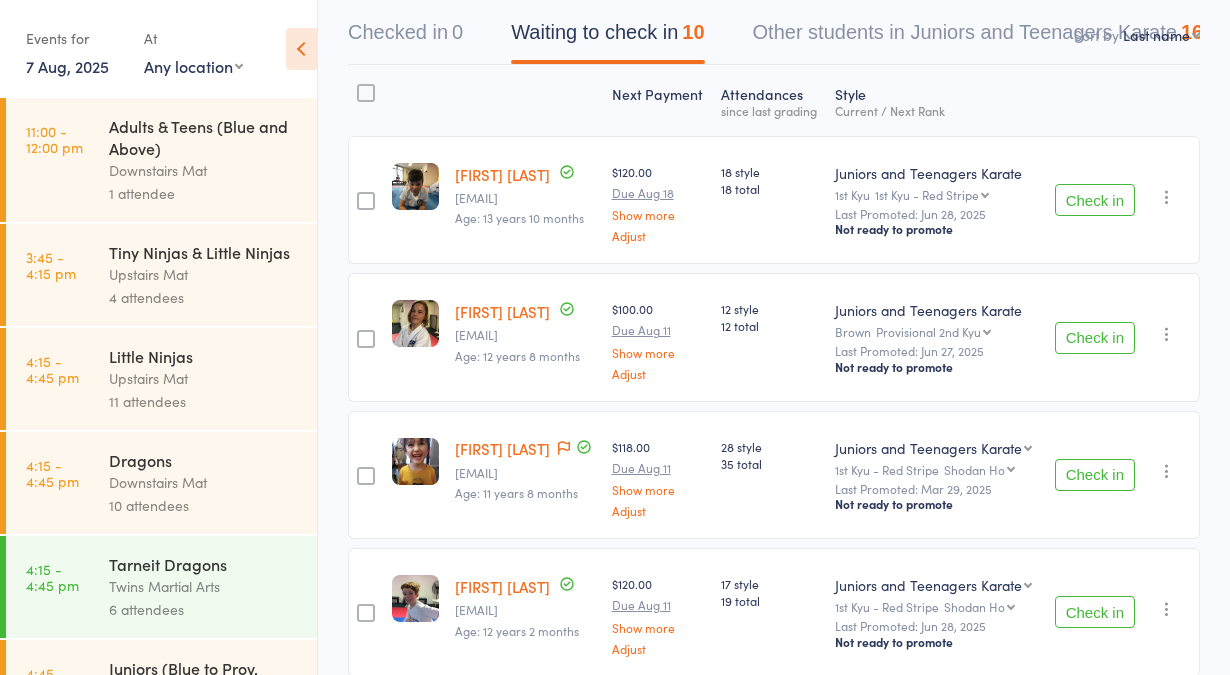 scroll, scrollTop: 194, scrollLeft: 0, axis: vertical 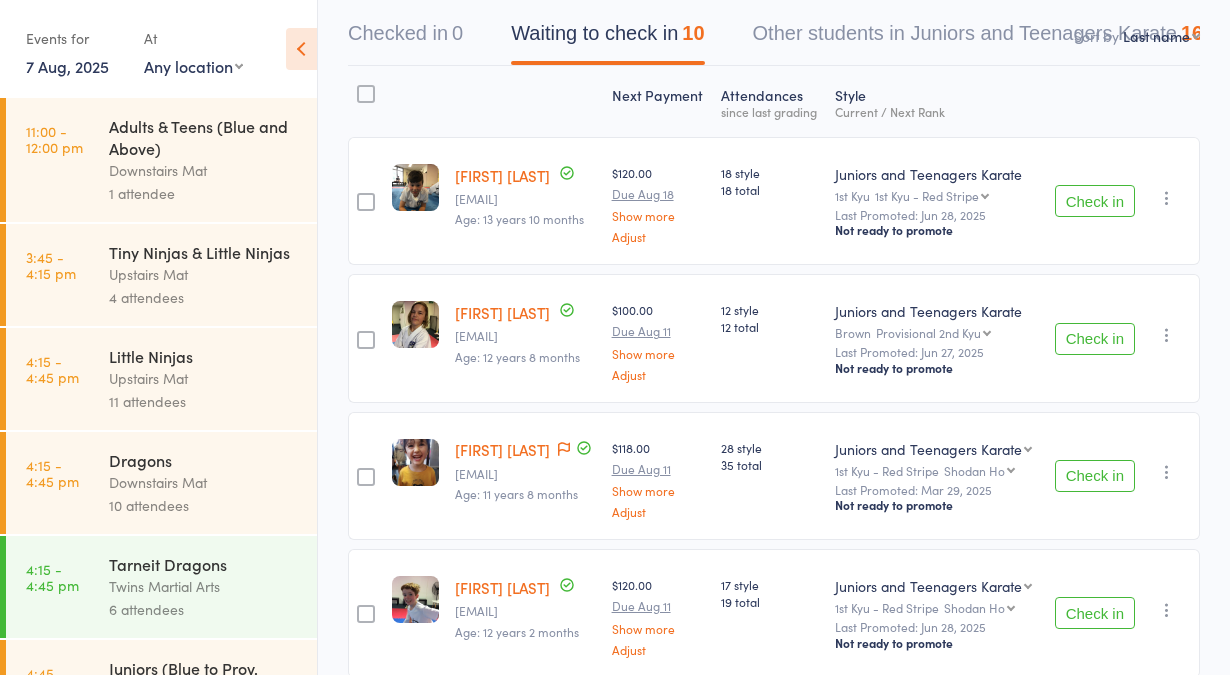 click on "7 Aug, 2025" at bounding box center [67, 66] 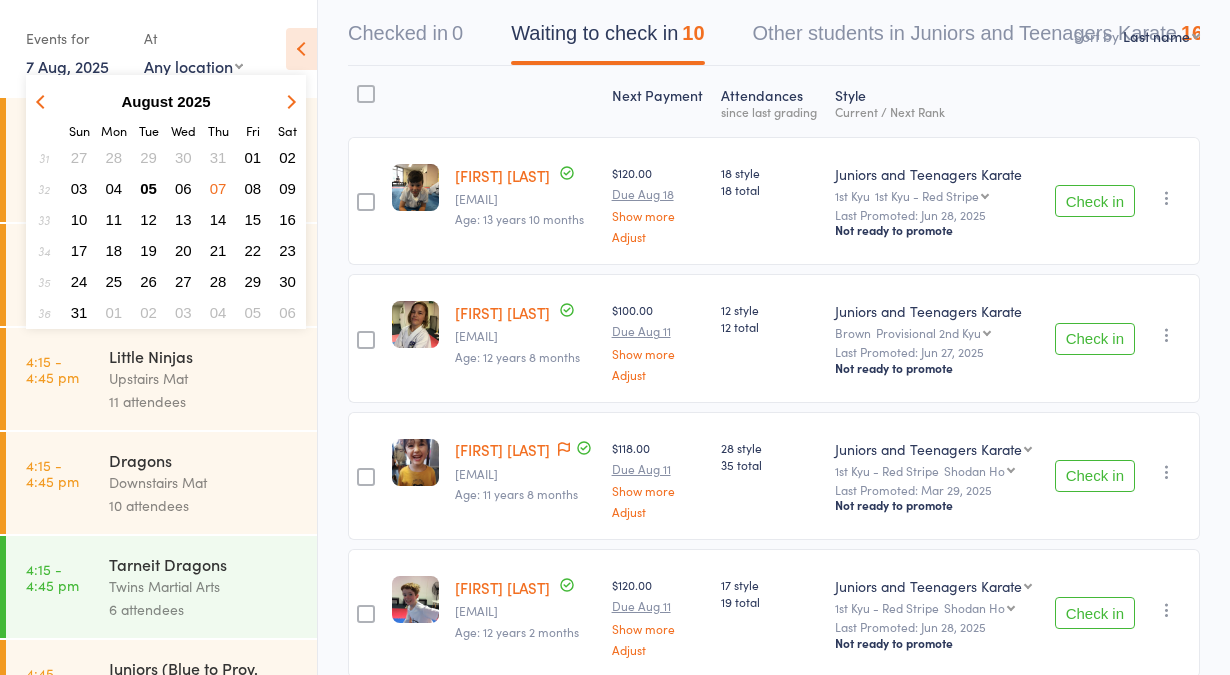 click on "05" at bounding box center (148, 188) 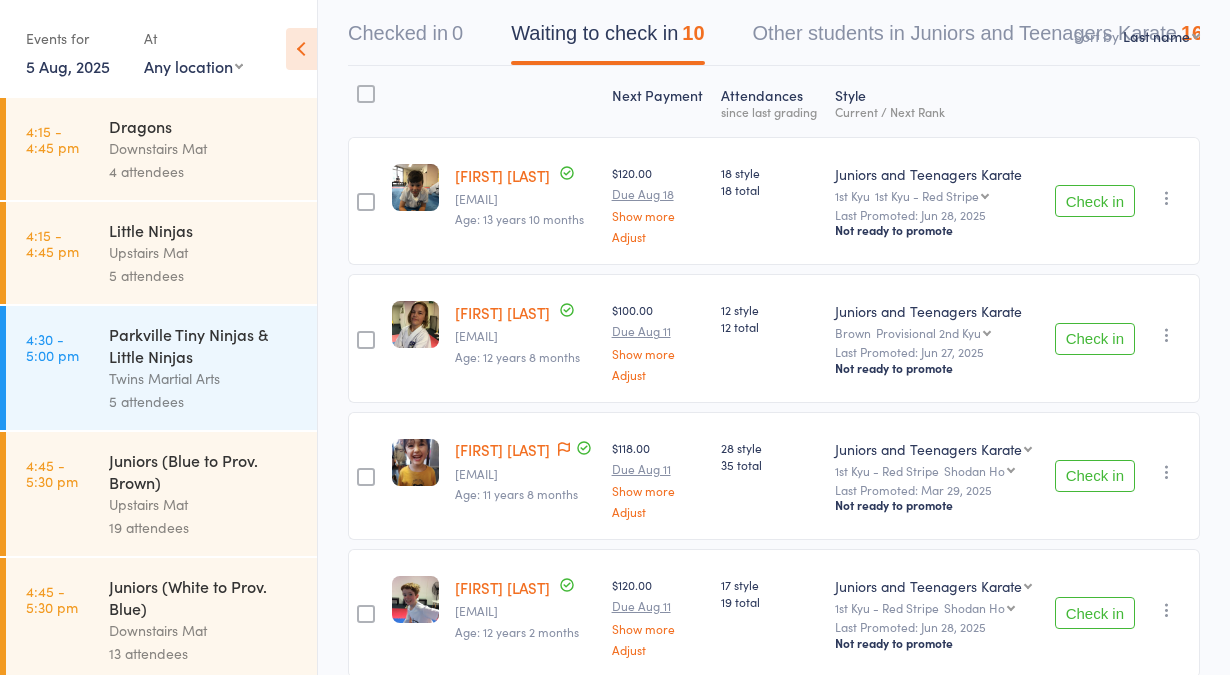 click on "Dragons" at bounding box center [204, 126] 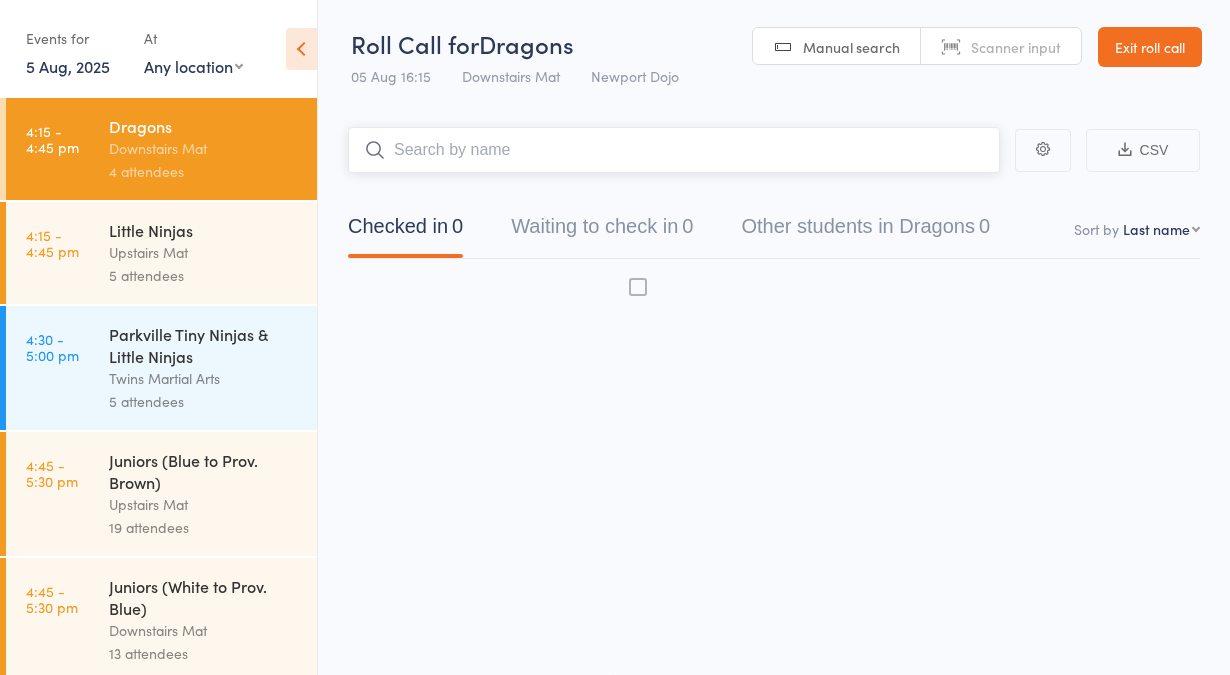scroll, scrollTop: 0, scrollLeft: 0, axis: both 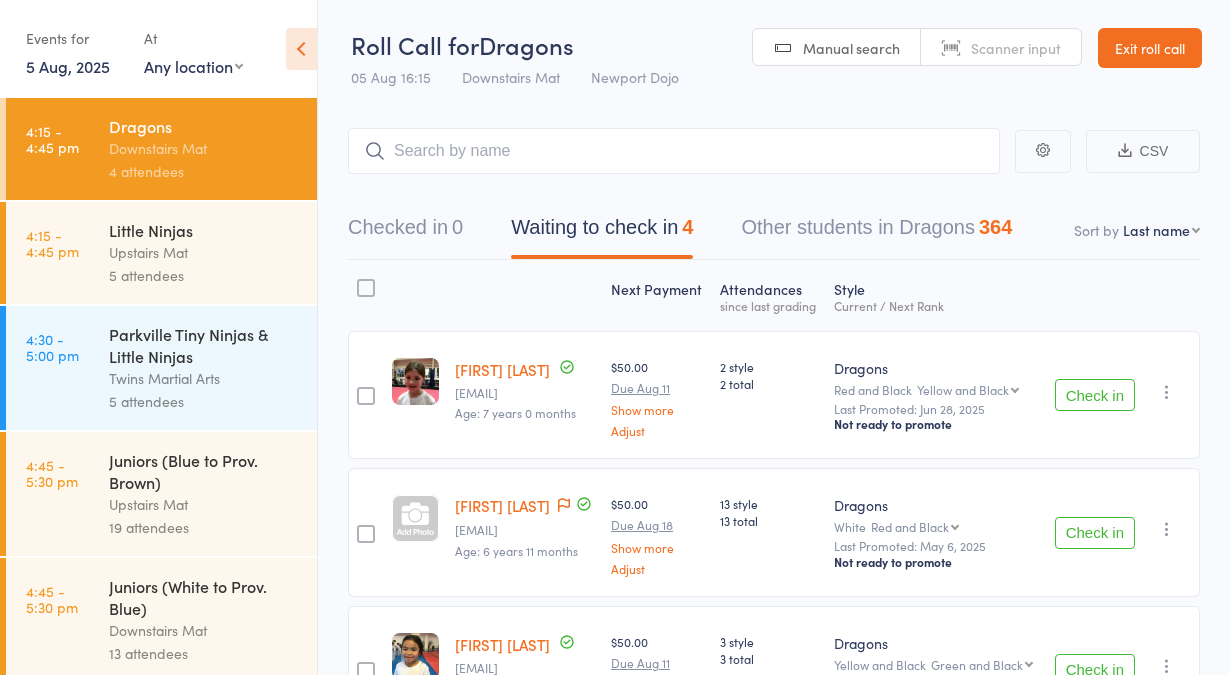 click on "Exit roll call" at bounding box center [1150, 48] 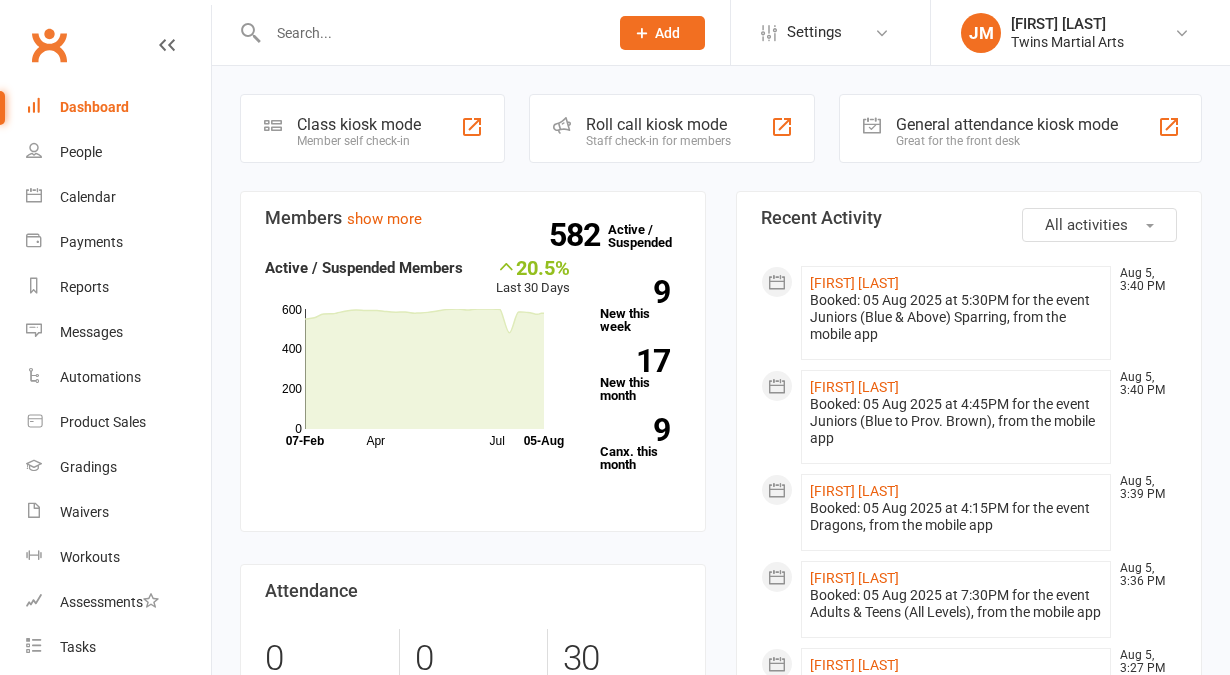 scroll, scrollTop: 0, scrollLeft: 0, axis: both 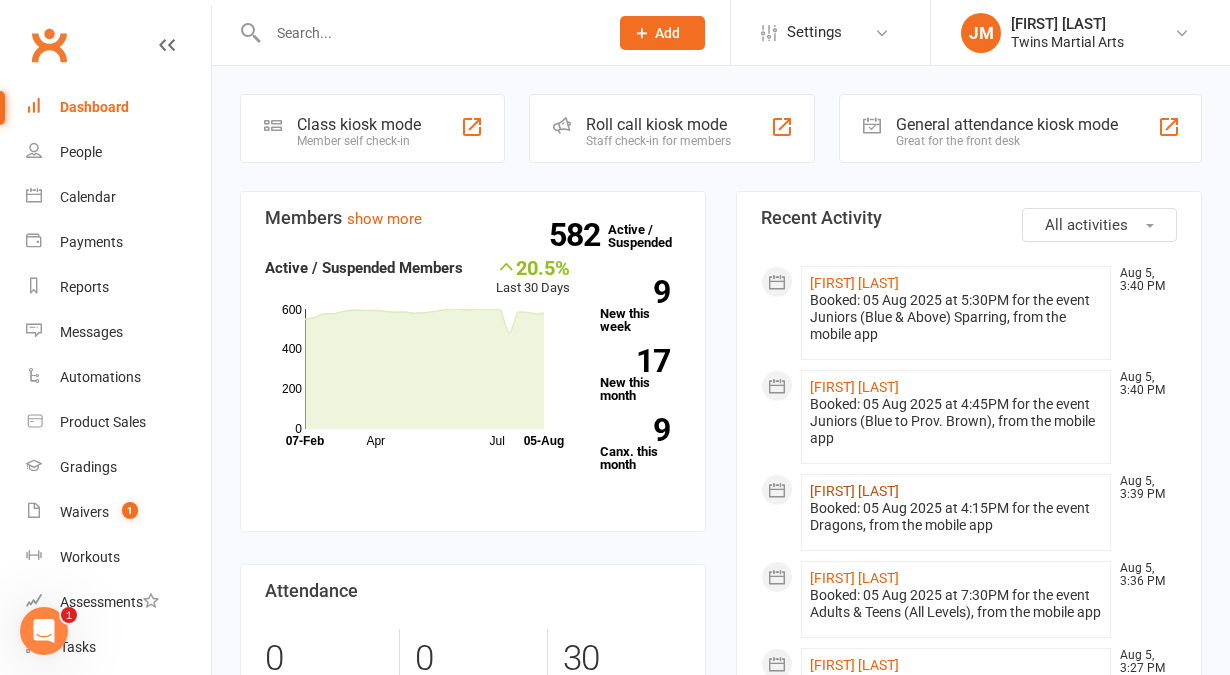 click on "[FIRST] [LAST]" 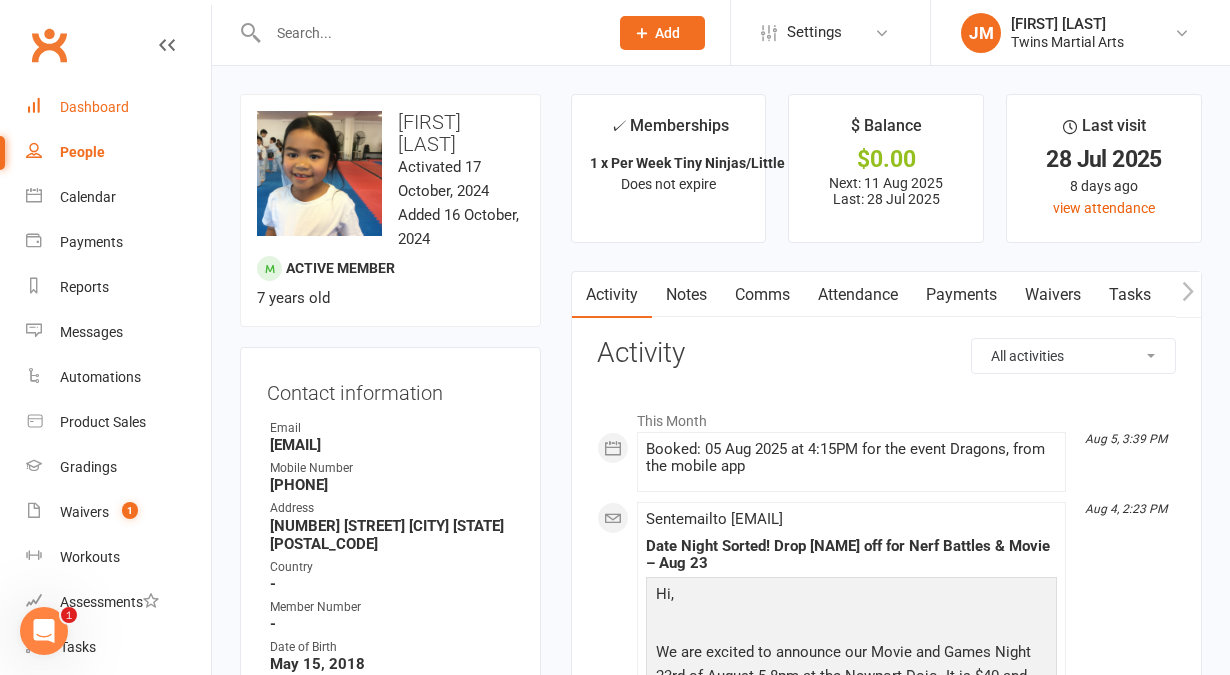click on "Dashboard" at bounding box center [94, 107] 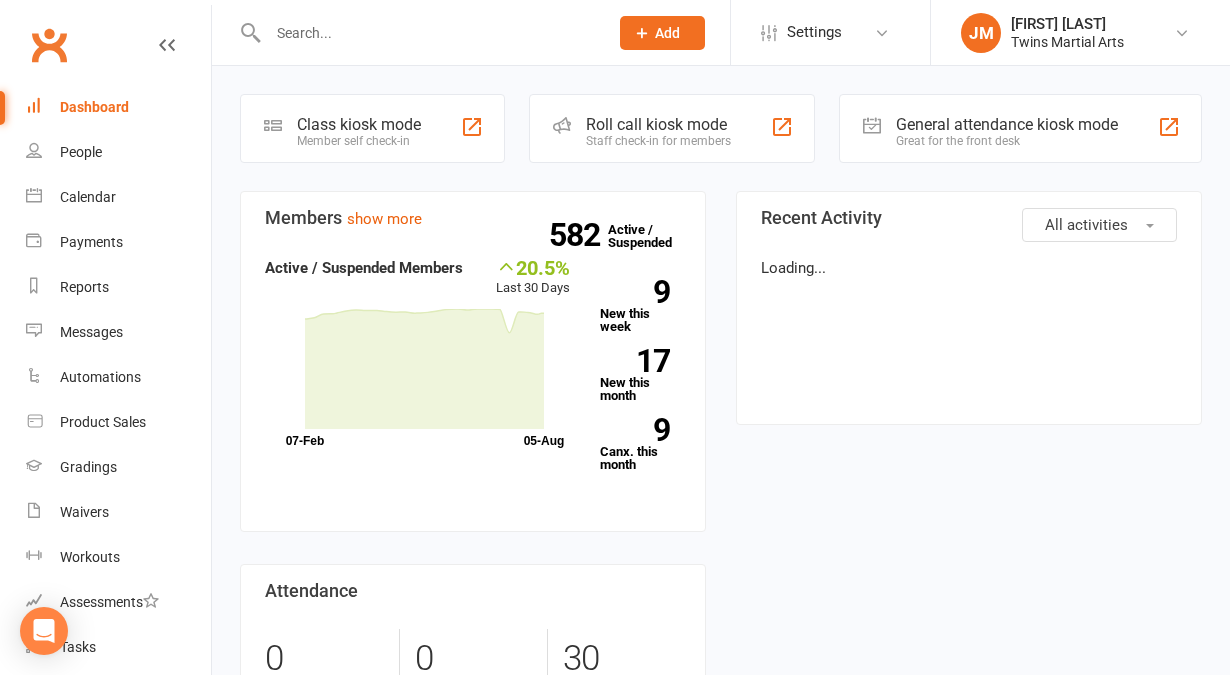scroll, scrollTop: 0, scrollLeft: 0, axis: both 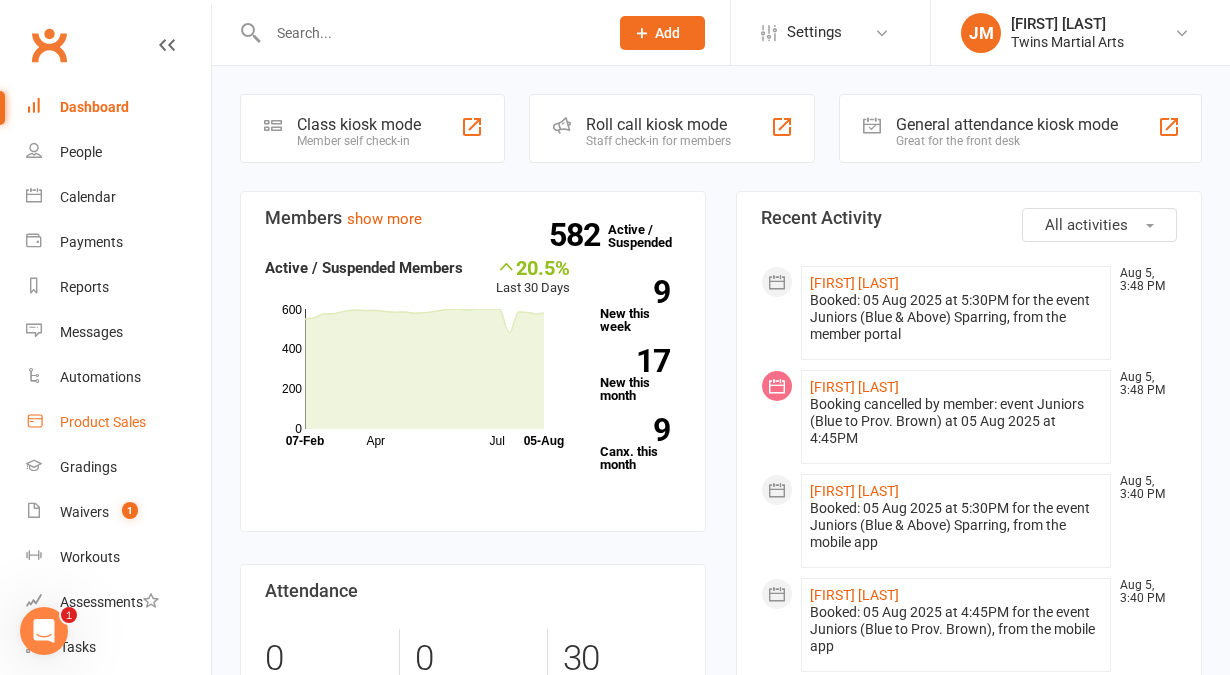 click on "Product Sales" at bounding box center [103, 422] 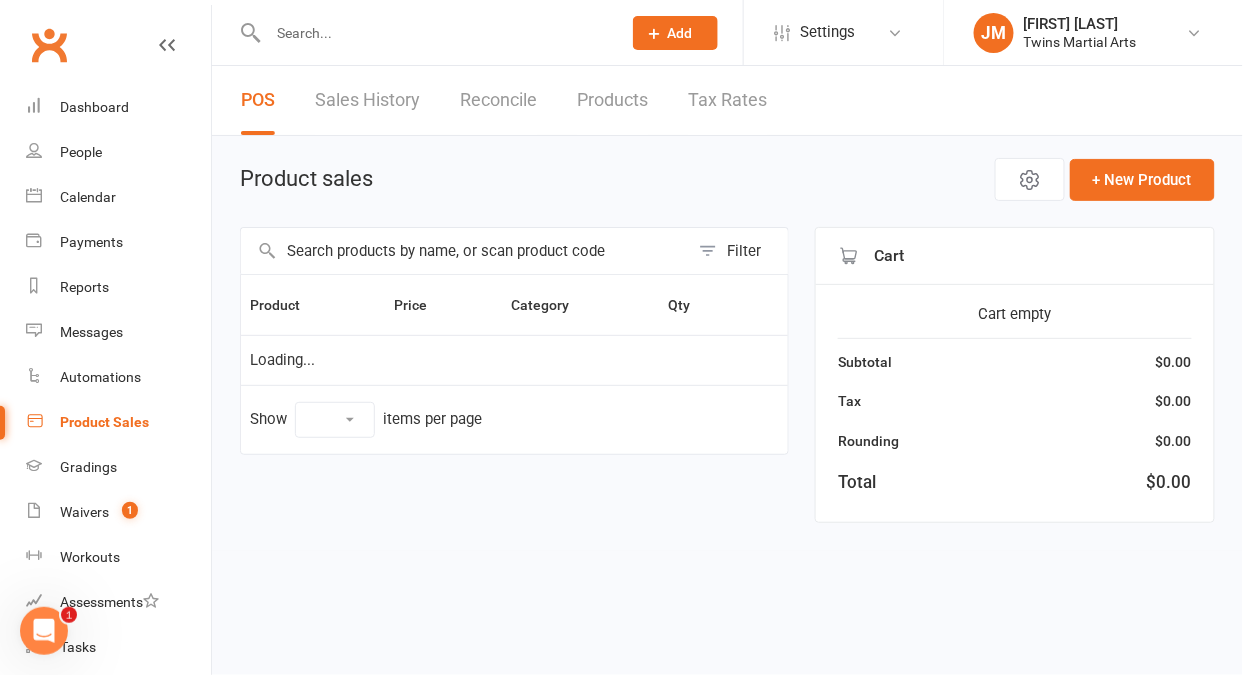 select on "10" 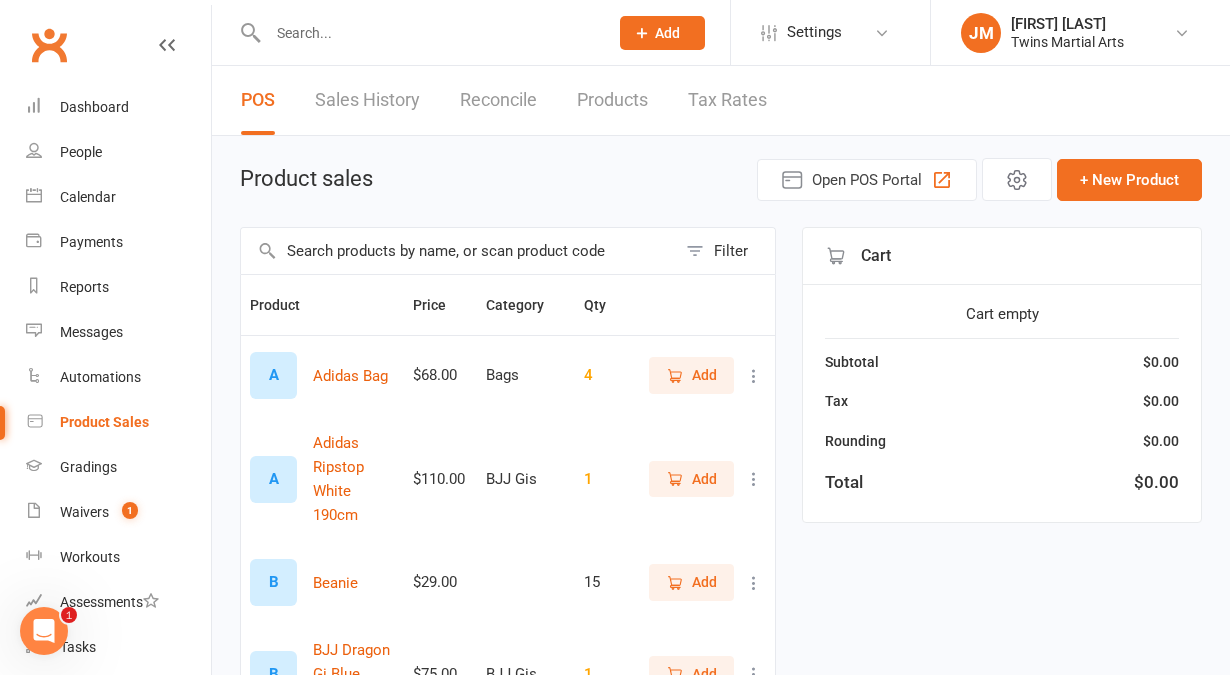 click at bounding box center [458, 251] 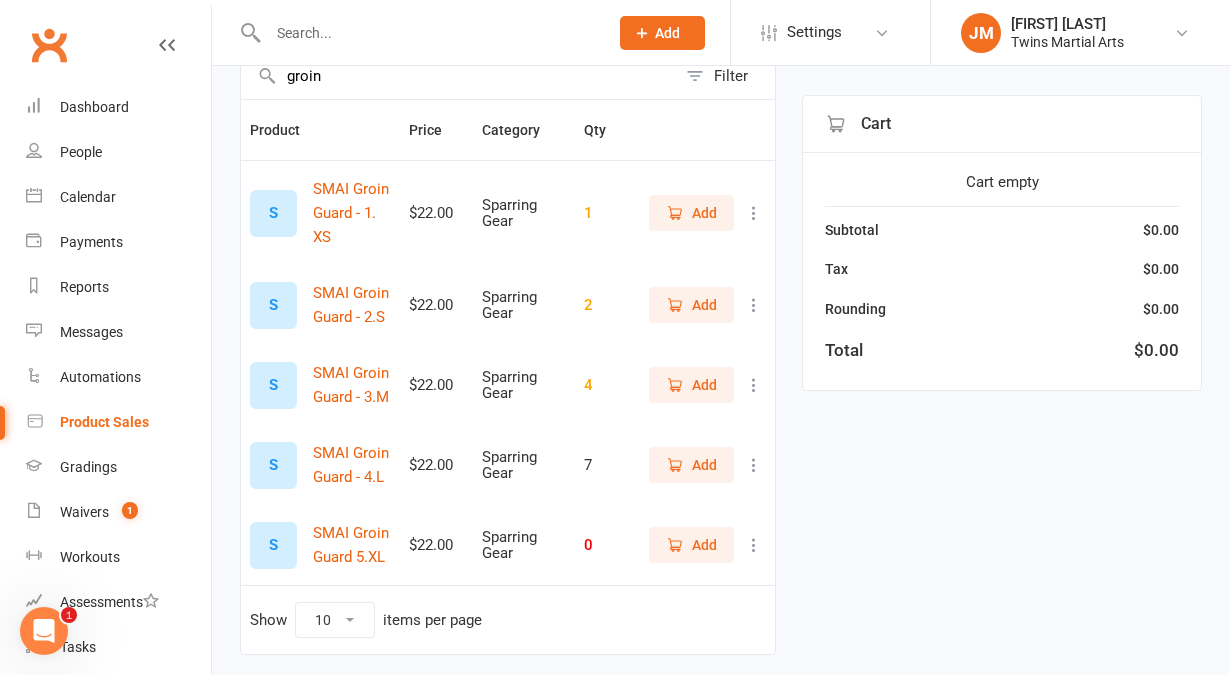 scroll, scrollTop: 176, scrollLeft: 0, axis: vertical 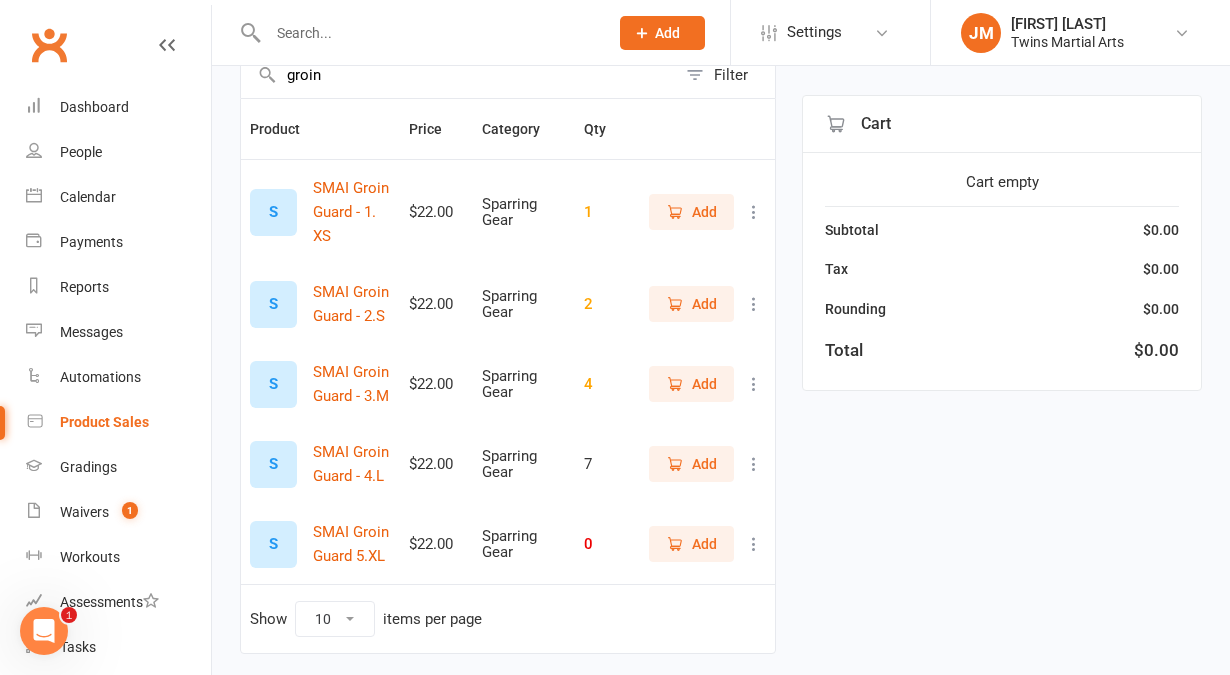 type on "groin" 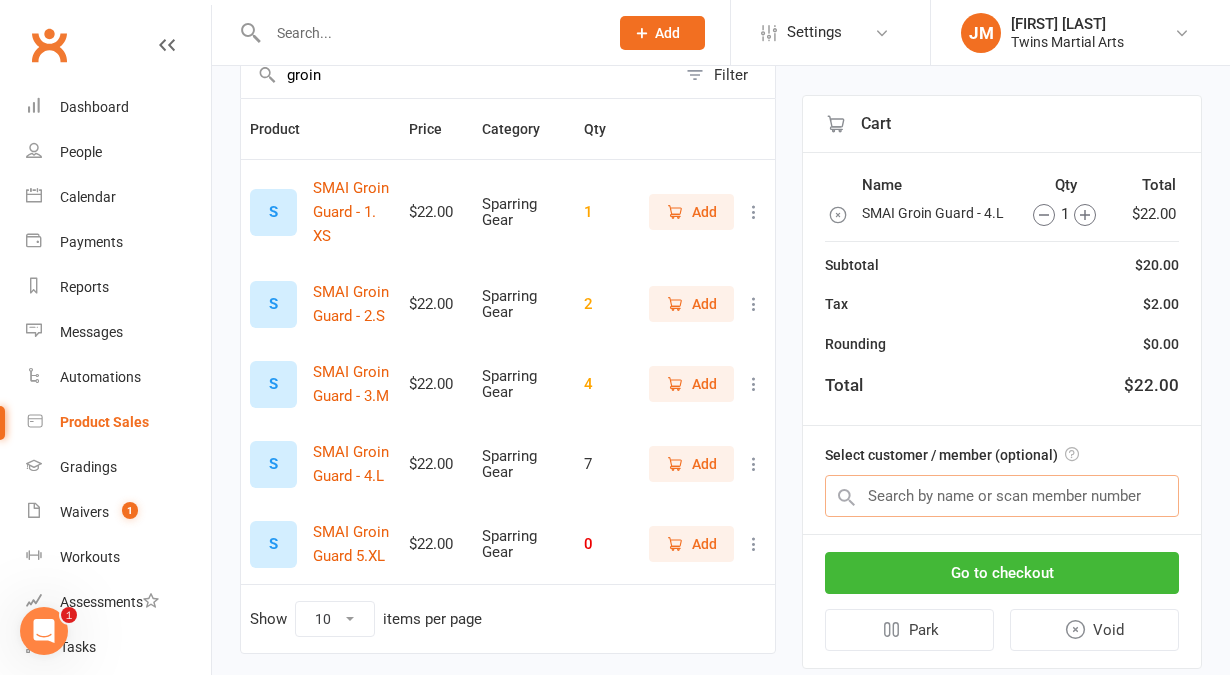 click at bounding box center (1002, 496) 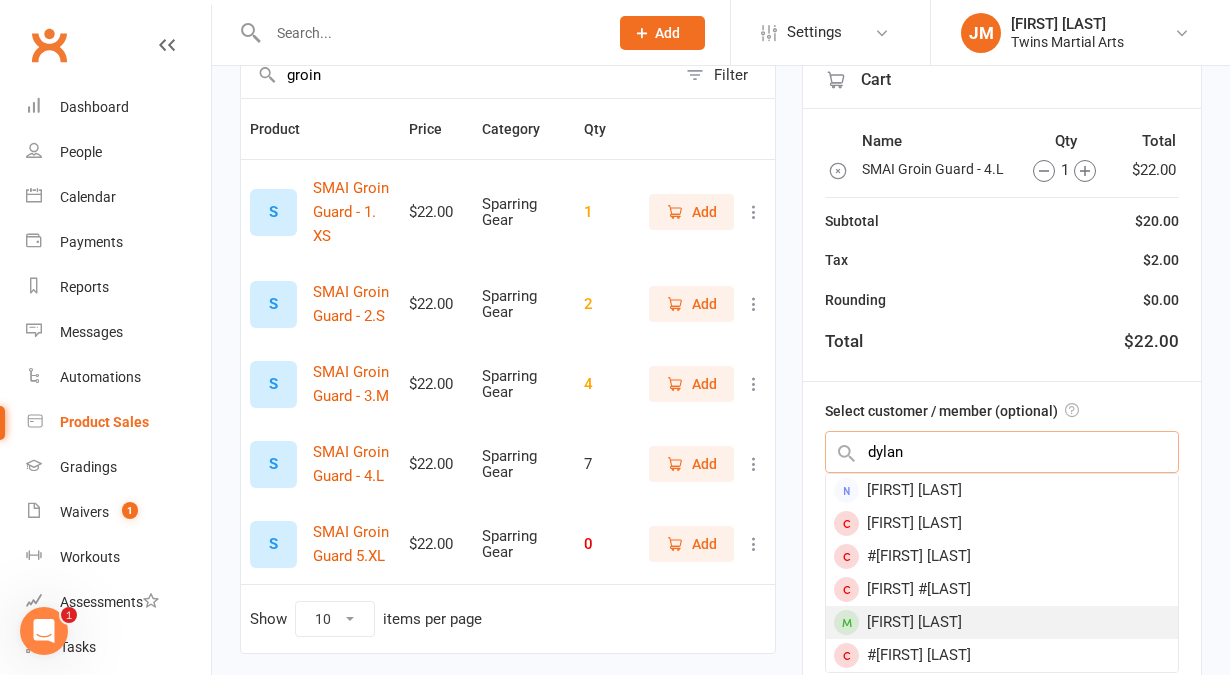 type on "dylan" 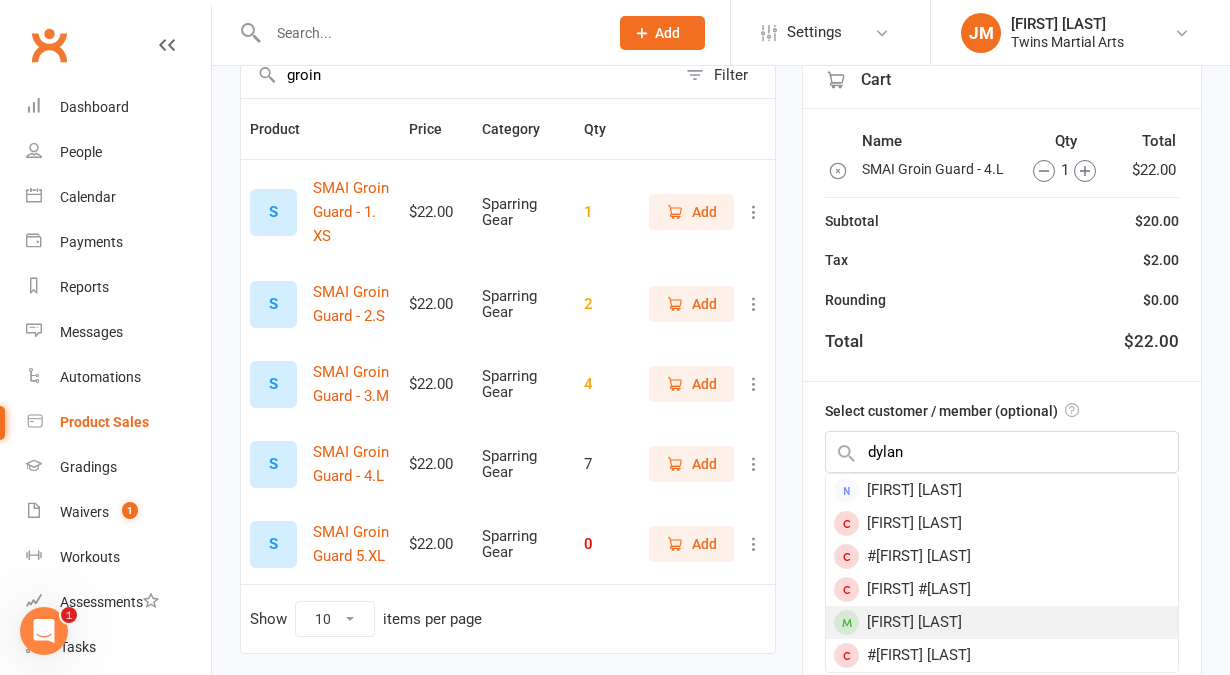 click on "Dylan Esquieres" at bounding box center [1002, 622] 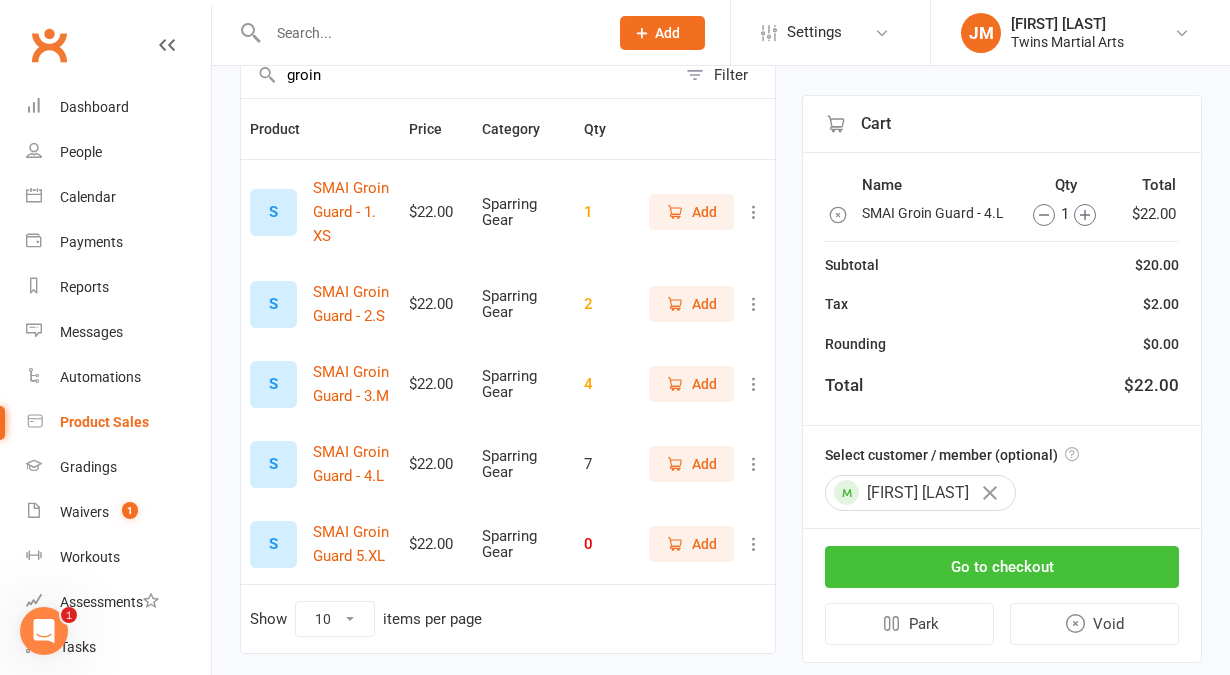 click on "Go to checkout" at bounding box center (1002, 567) 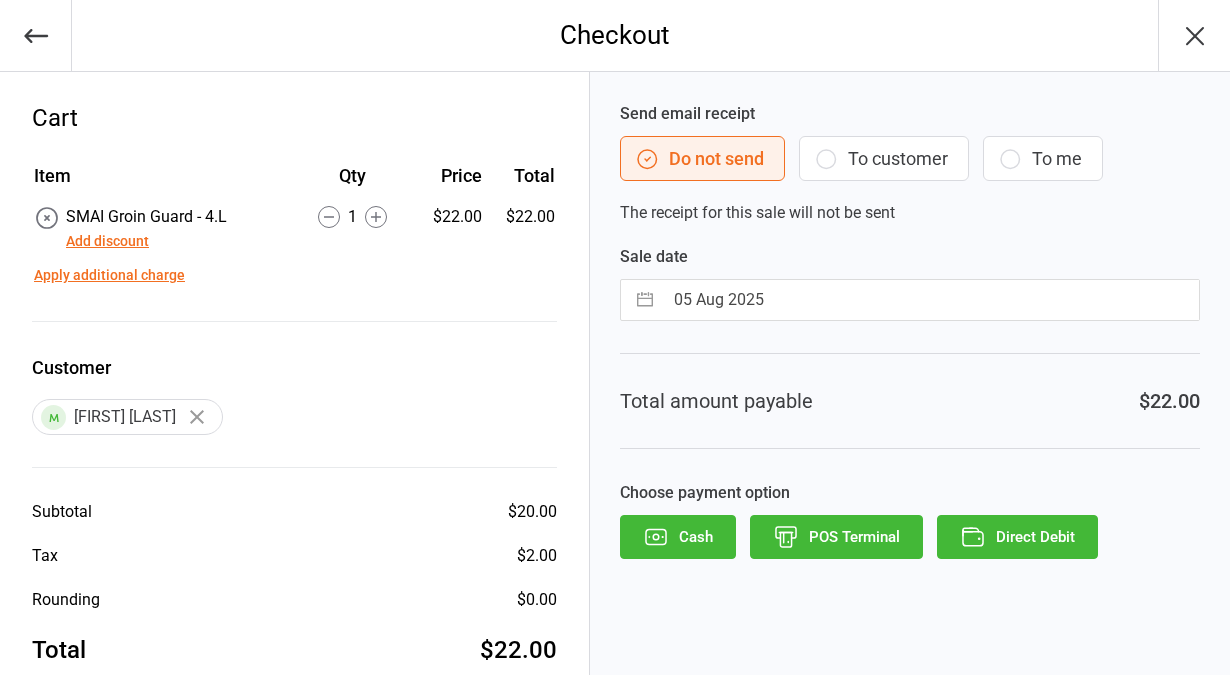 scroll, scrollTop: 0, scrollLeft: 0, axis: both 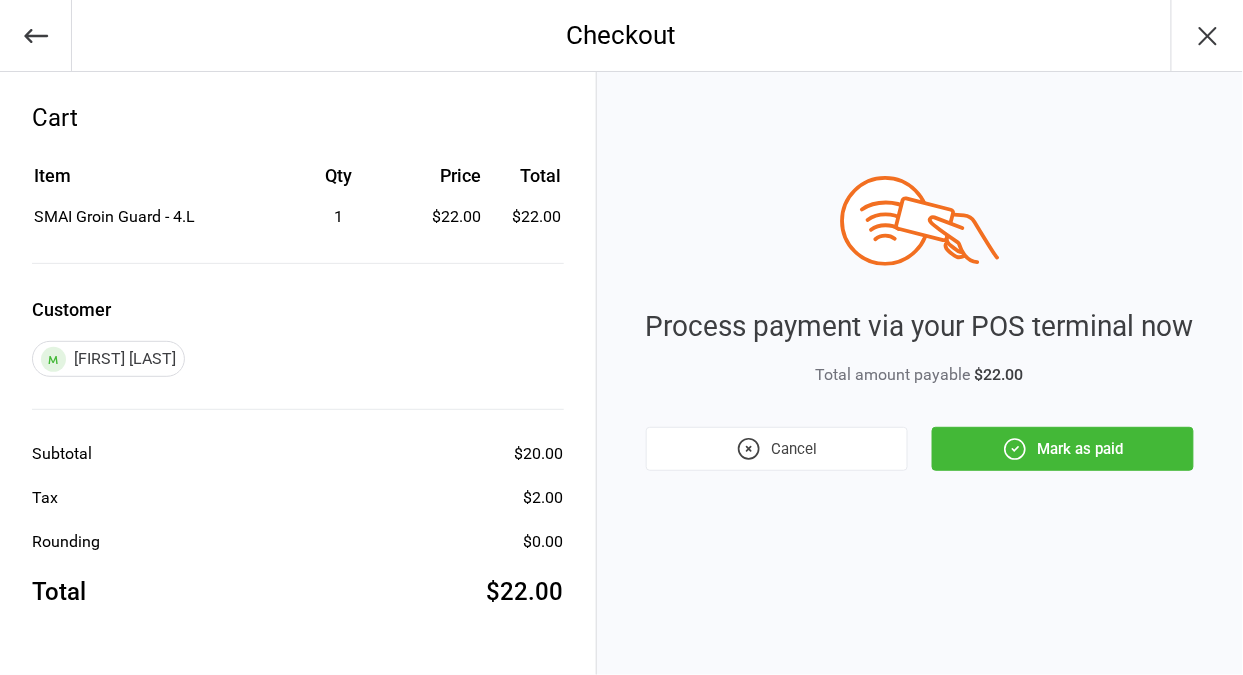click 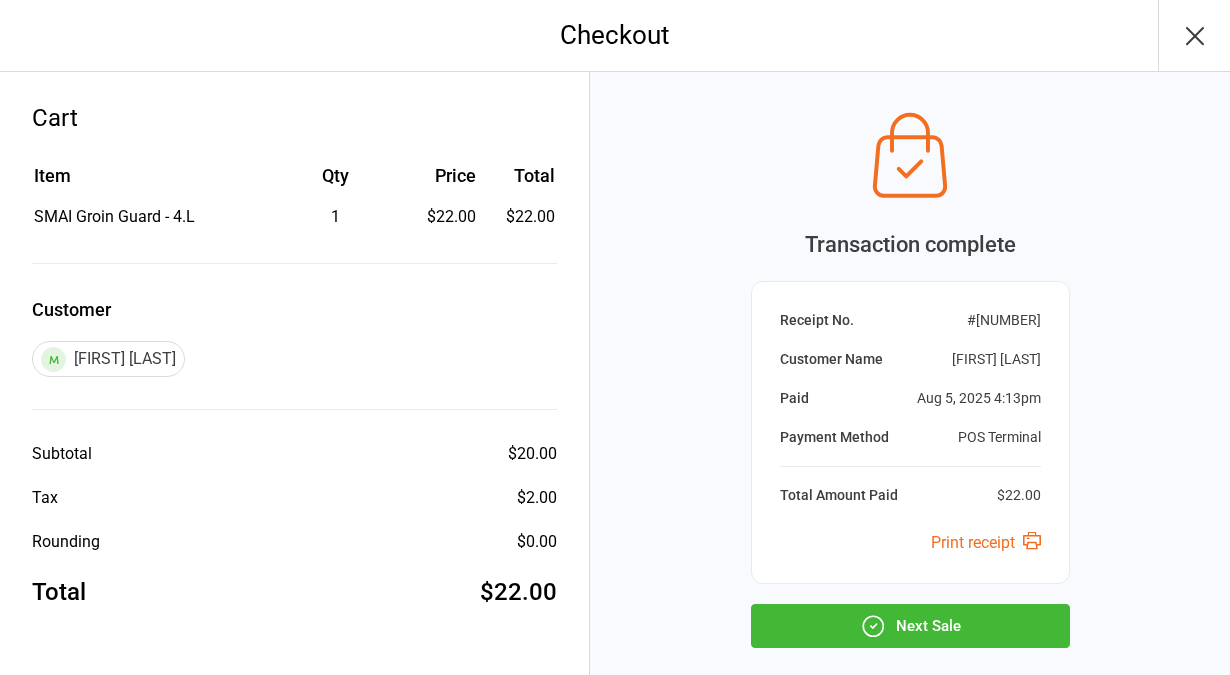 click on "Next Sale" at bounding box center (910, 626) 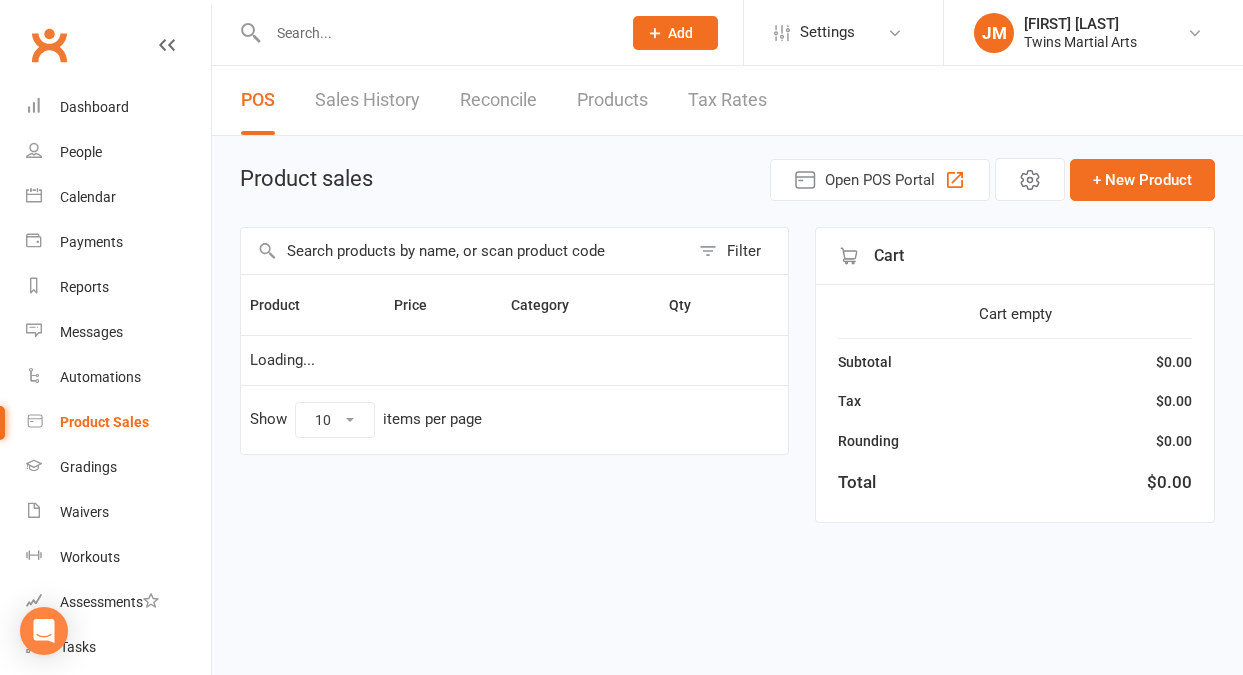 scroll, scrollTop: 0, scrollLeft: 0, axis: both 